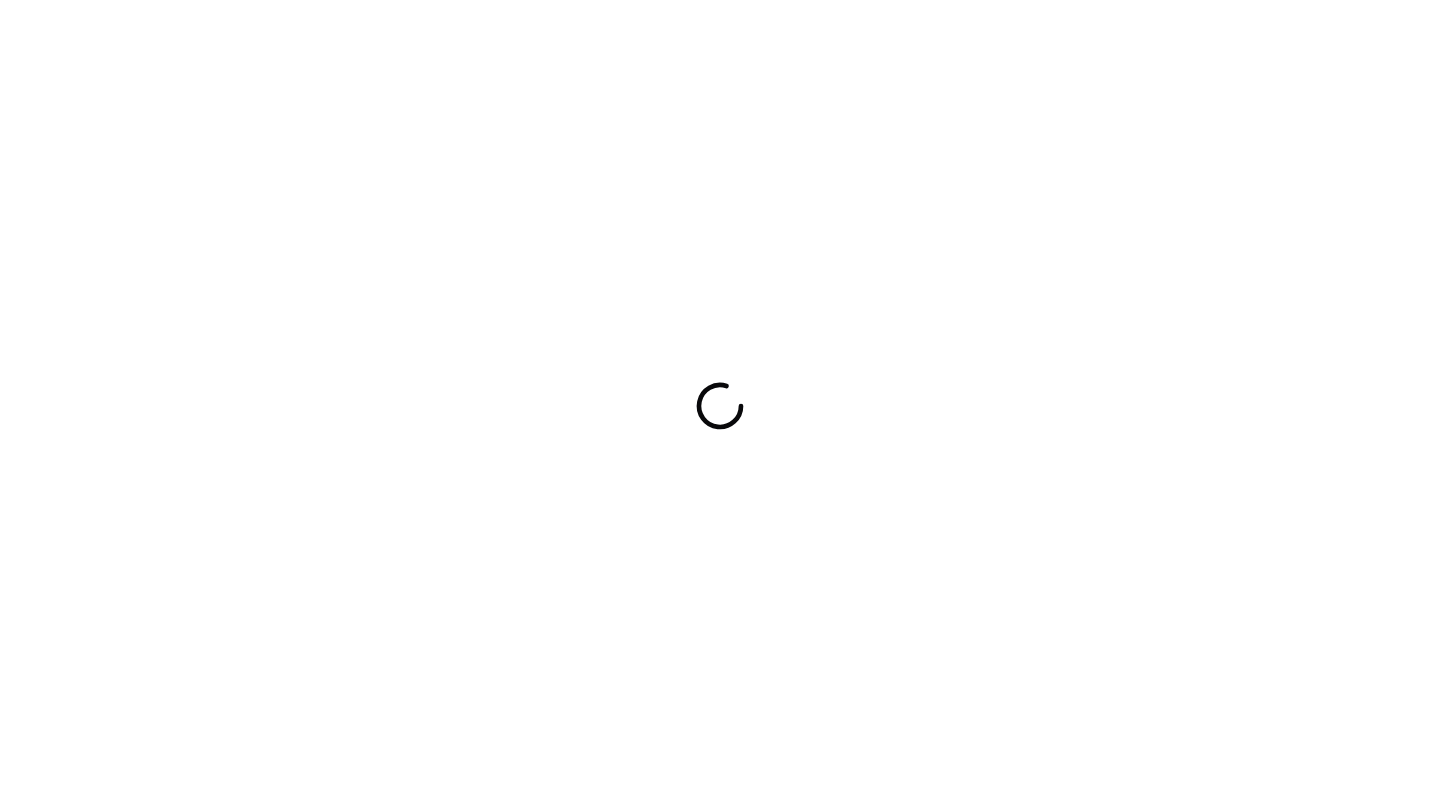 scroll, scrollTop: 0, scrollLeft: 0, axis: both 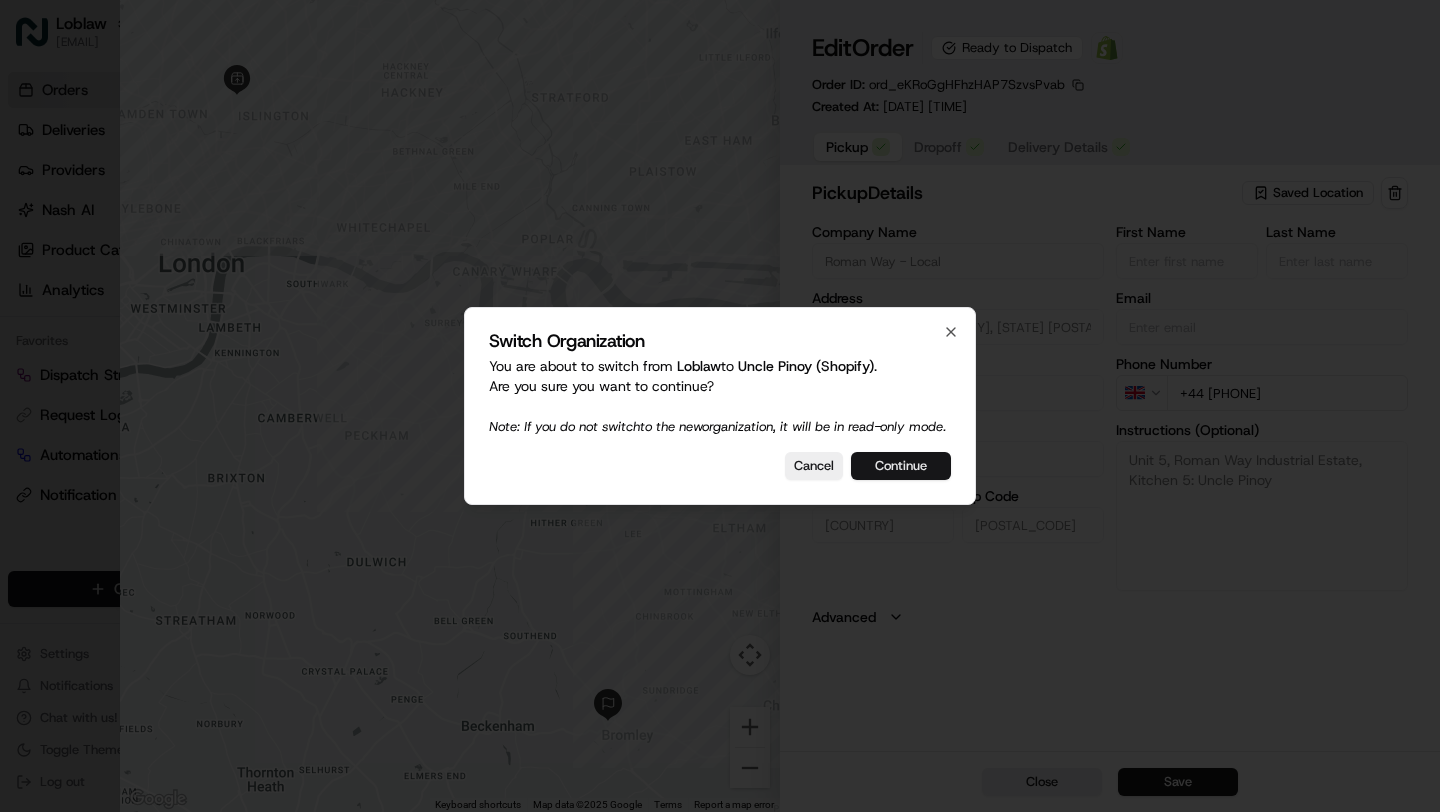 click on "Continue" at bounding box center (901, 466) 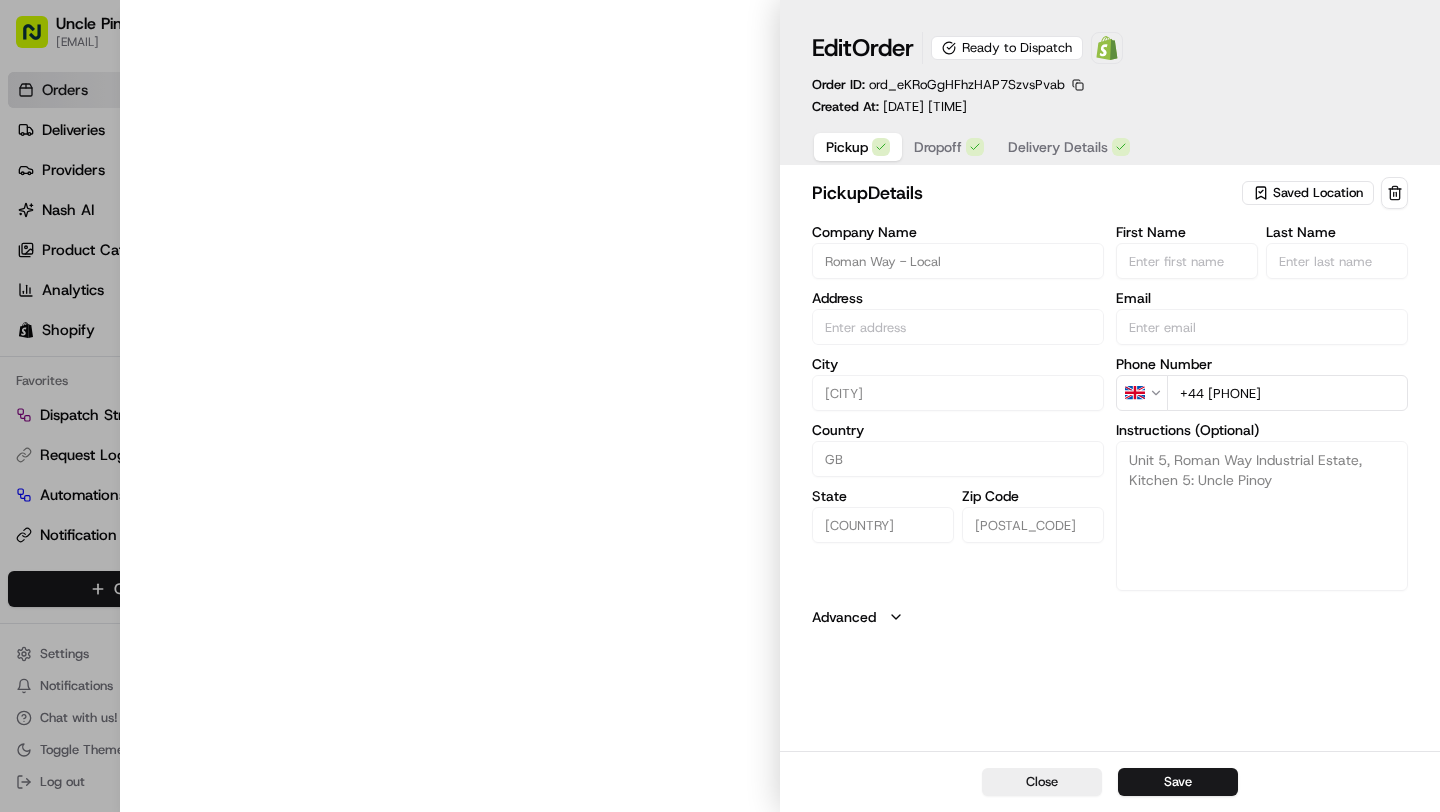 type on "[NUMBER] [STREET], [CITY], [STATE] [POSTAL_CODE], [COUNTRY]" 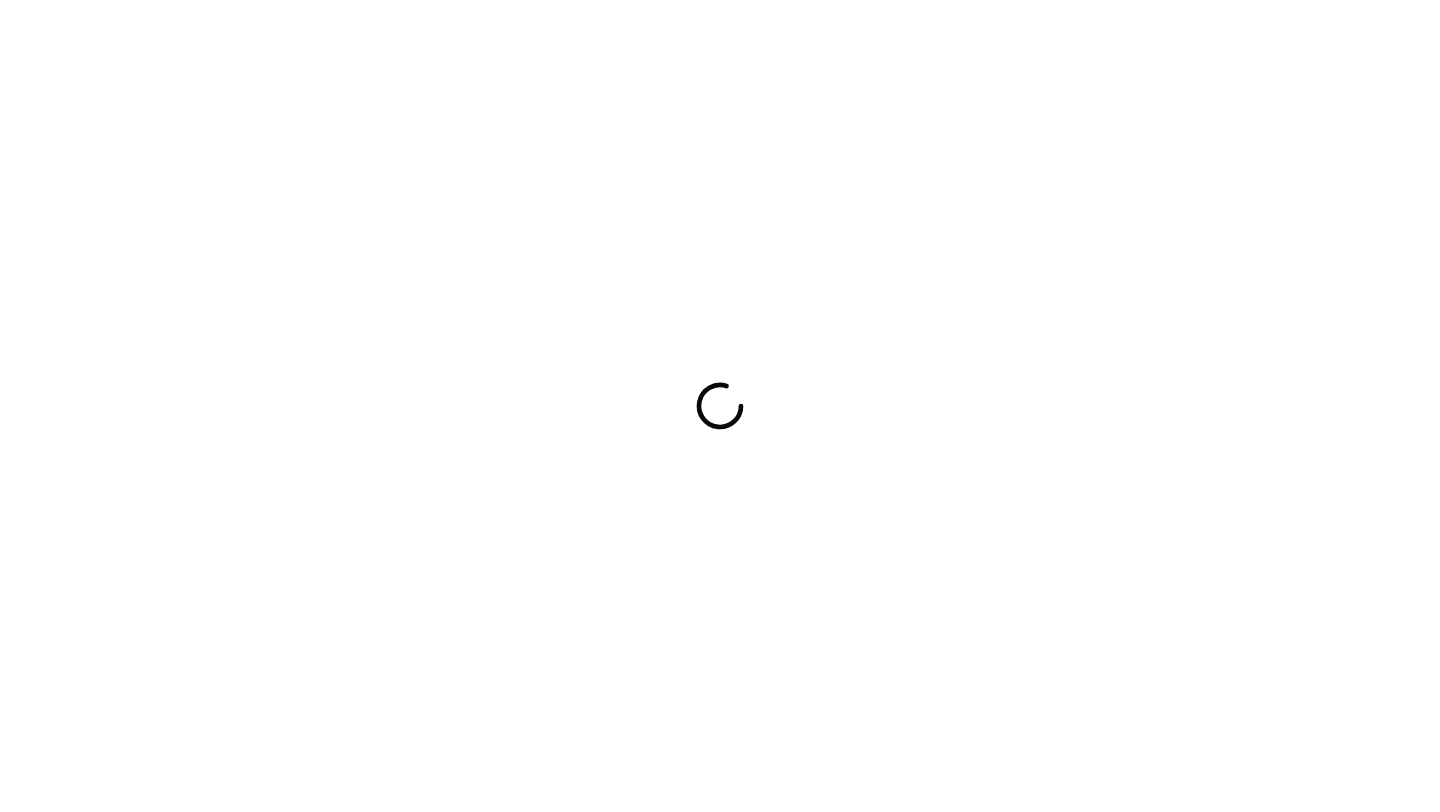 scroll, scrollTop: 0, scrollLeft: 0, axis: both 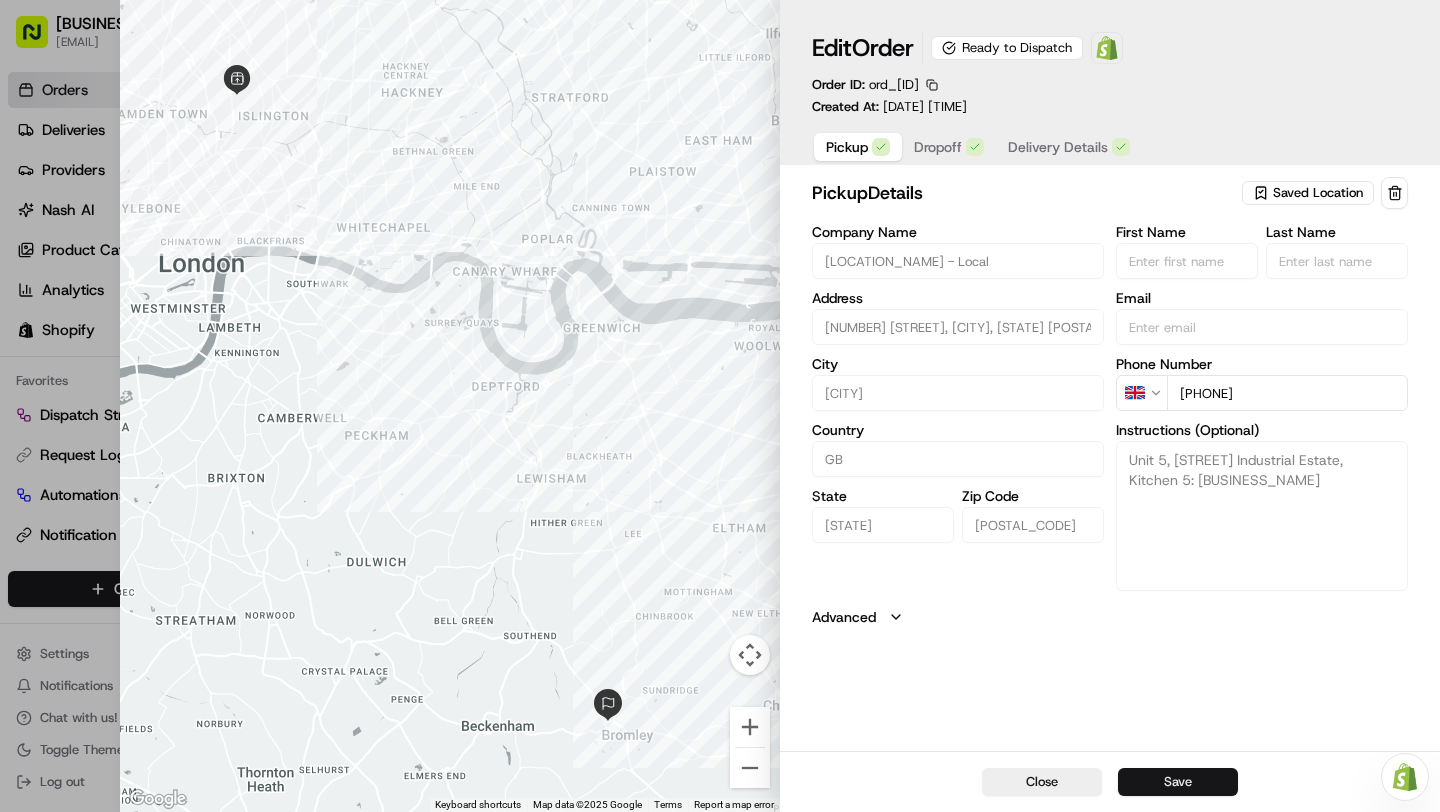 click on "Save" at bounding box center (1178, 782) 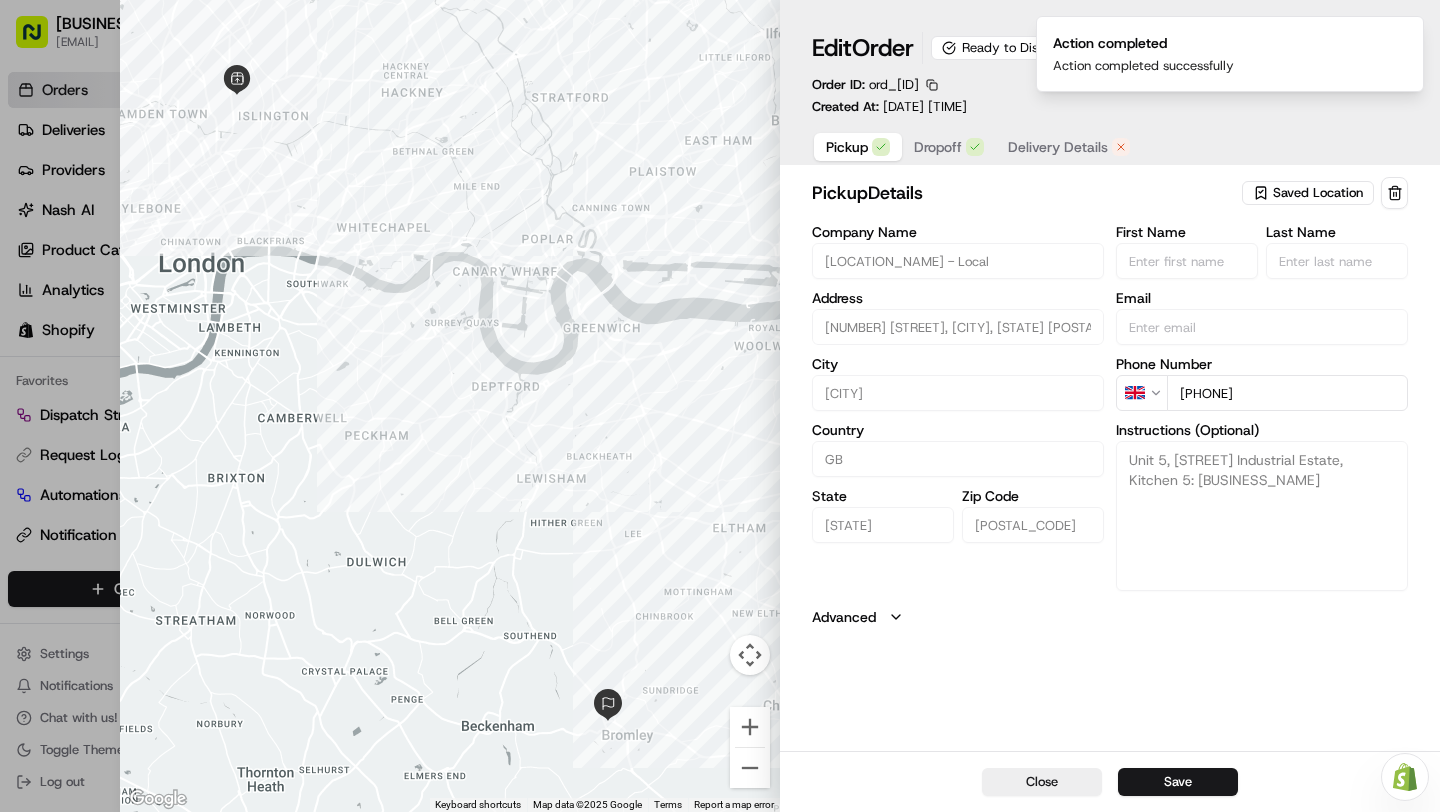 click on "Delivery Details" at bounding box center [1058, 147] 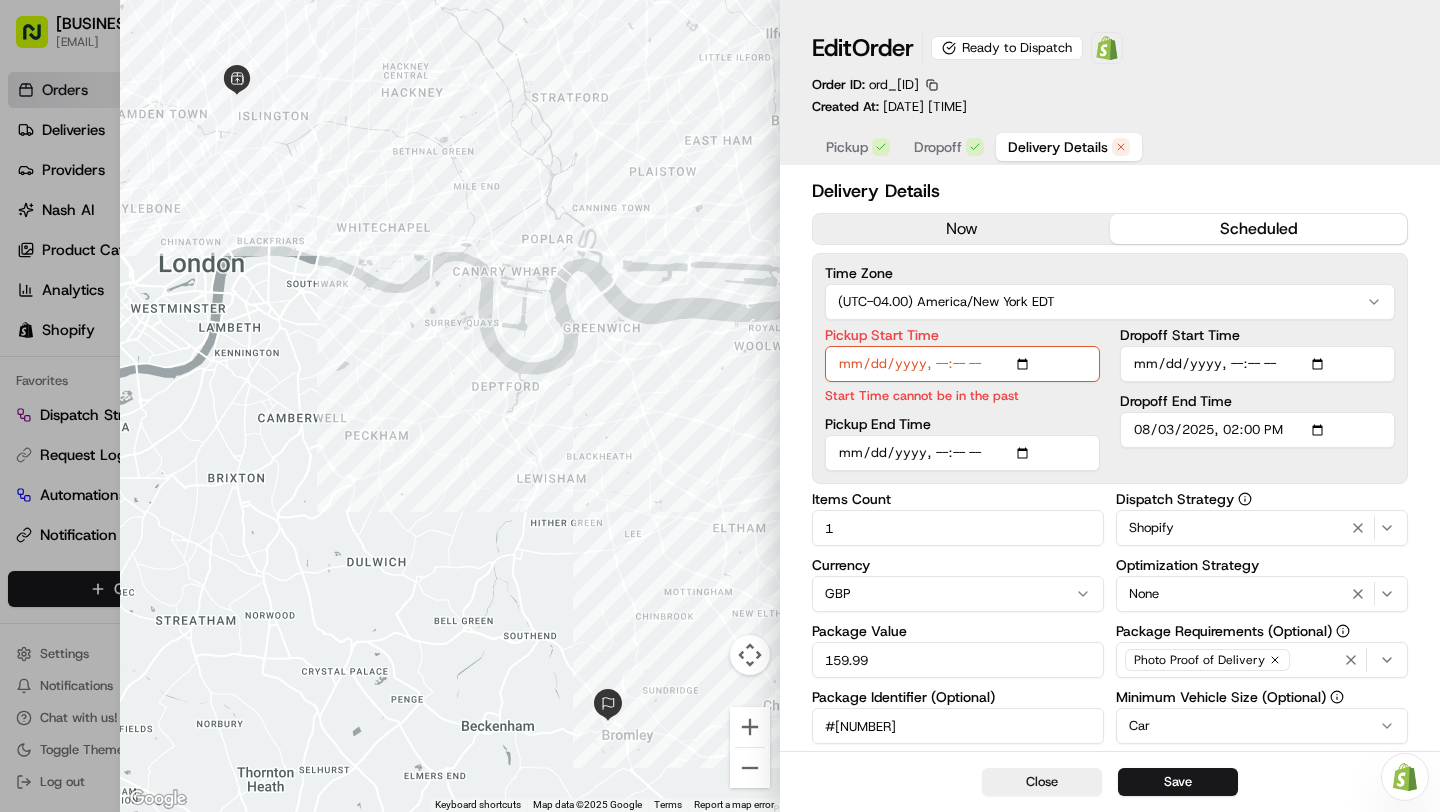 click at bounding box center [720, 406] 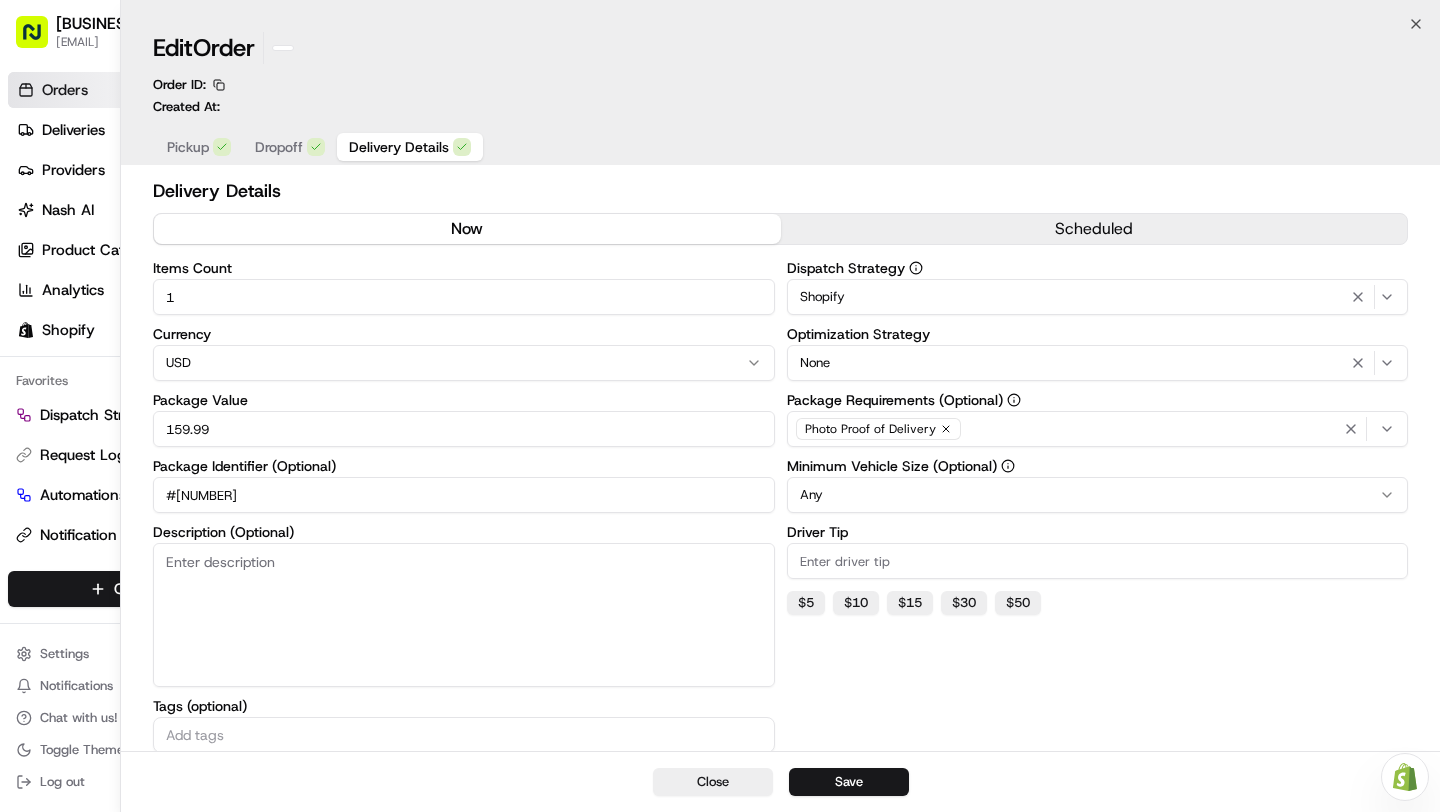 click on "Uncle Pinoy (Shopify) brittany@usenash.com Toggle Sidebar Orders Deliveries Providers Nash AI Product Catalog Analytics Shopify Favorites Dispatch Strategy Request Logs Automations Notification Triggers Main Menu Members & Organization Organization Users Roles Preferences Customization Portal Tracking Orchestration Automations Dispatch Strategy Optimization Strategy Shipping Labels Manifest Locations Pickup Locations Dropoff Locations Billing Billing Refund Requests Integrations Notification Triggers Webhooks API Keys Request Logs Other Feature Flags Create Settings Notifications Chat with us! Toggle Theme Log out Need help with your Shopify Onboarding? Reach out to Support by clicking this button! Orders All times are displayed using  EDT  timezone Needs Attention 1 Ready to Dispatch 3 Dispatched 0 08/01/2025 12:00 AM - 08/31/2025 11:59 PM Filters Views Map Download Pickup Location Pickup Time Dropoff Location Dropoff Time Order Value Order Details Delivery Details Provider Actions 10:00 AM 1" at bounding box center (720, 406) 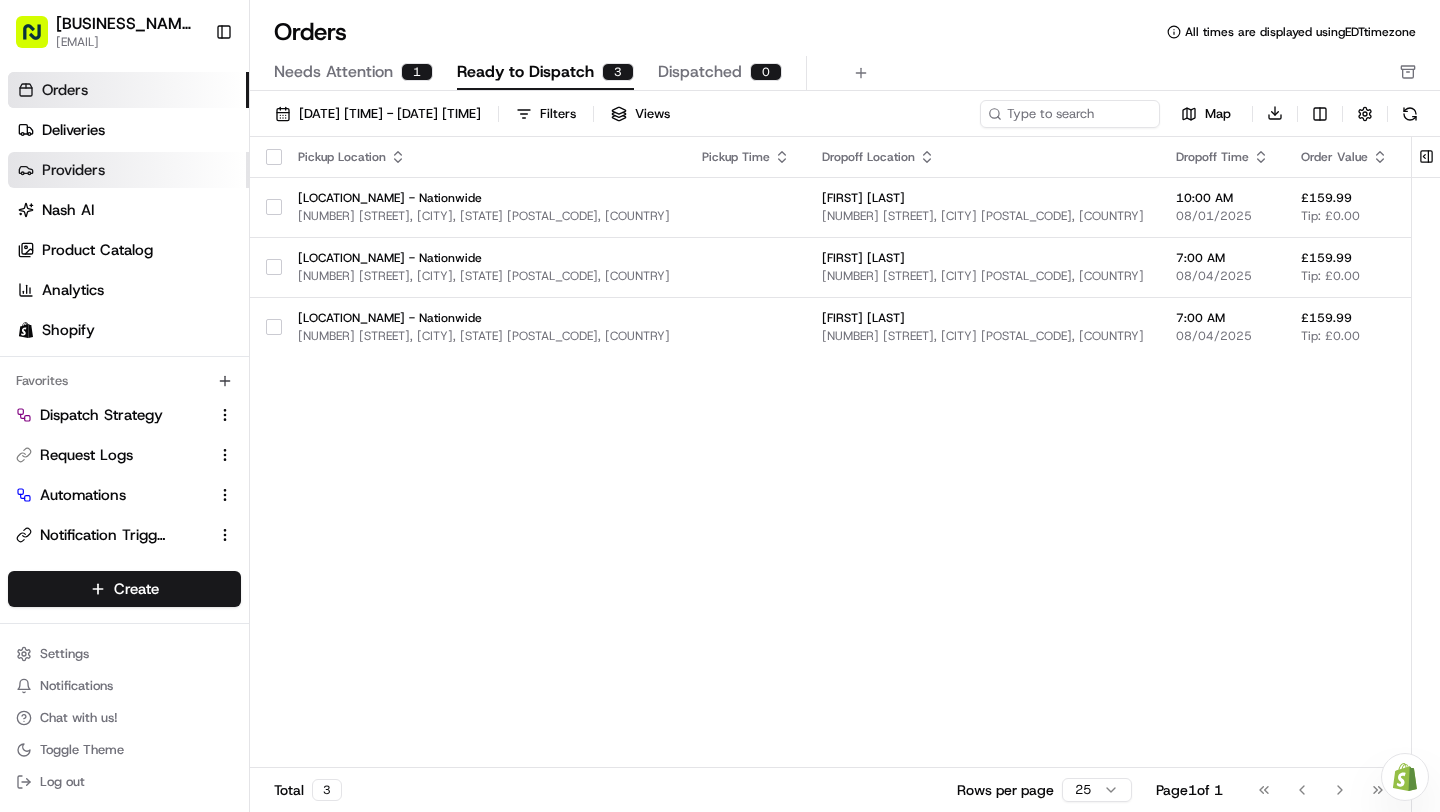 click on "Providers" at bounding box center [73, 170] 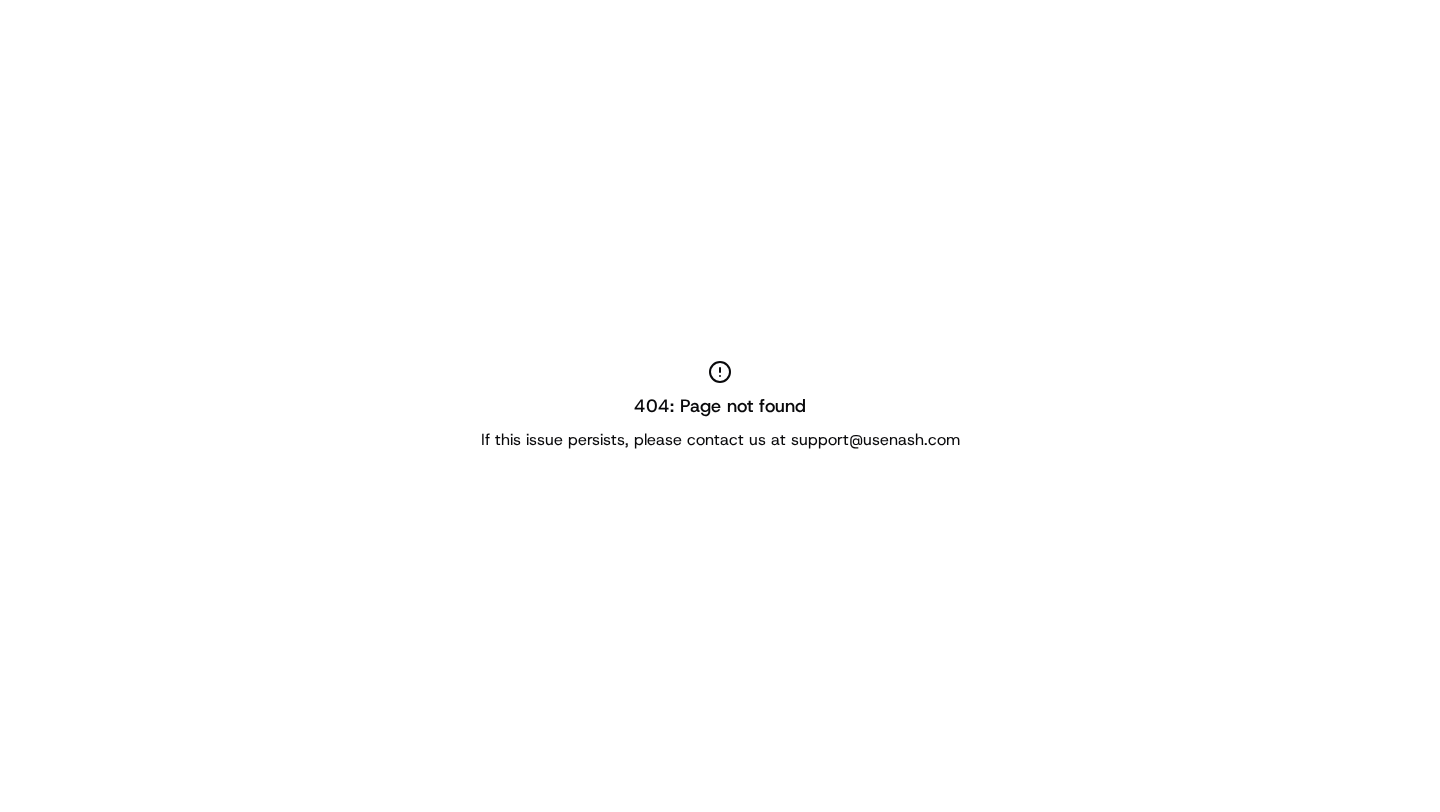 scroll, scrollTop: 0, scrollLeft: 0, axis: both 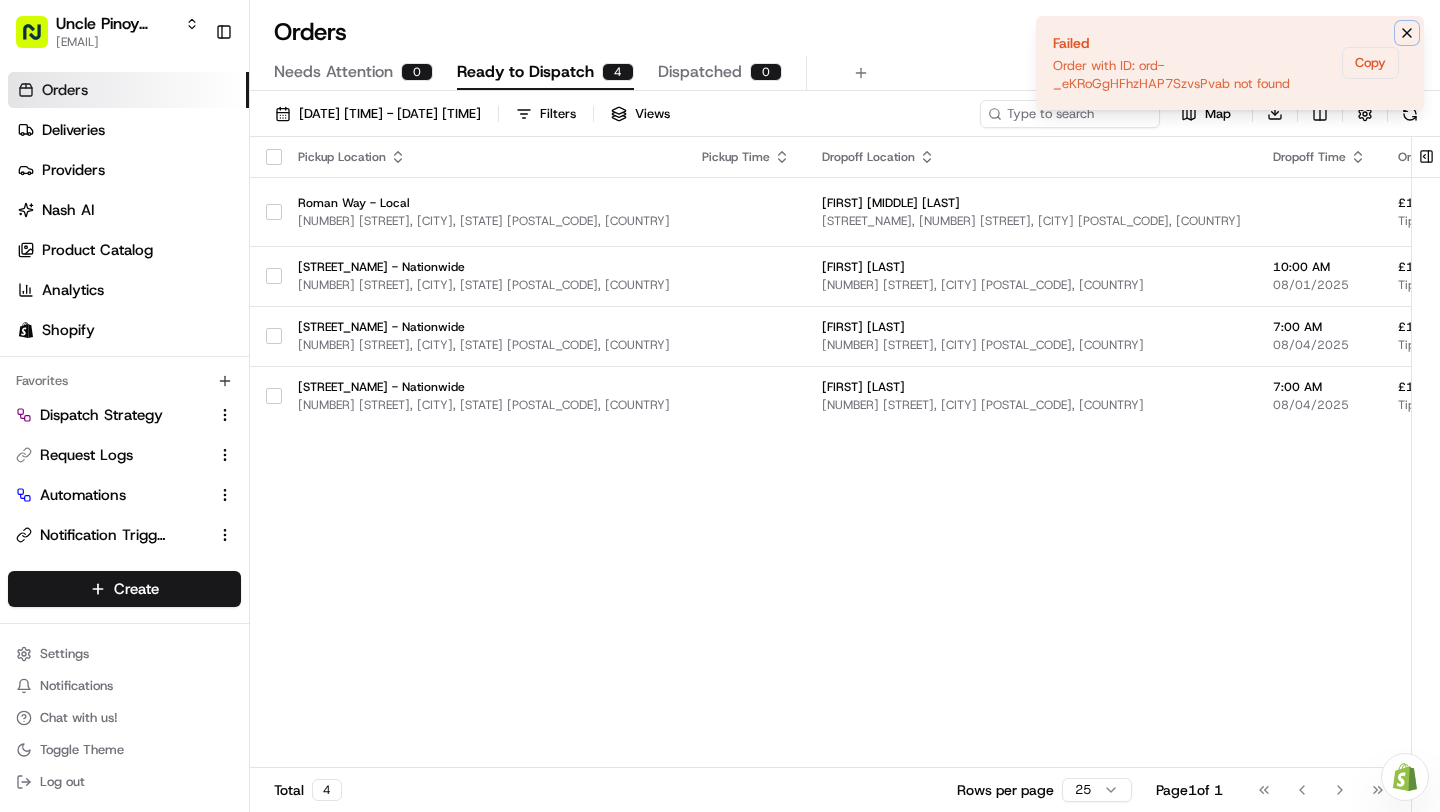 click 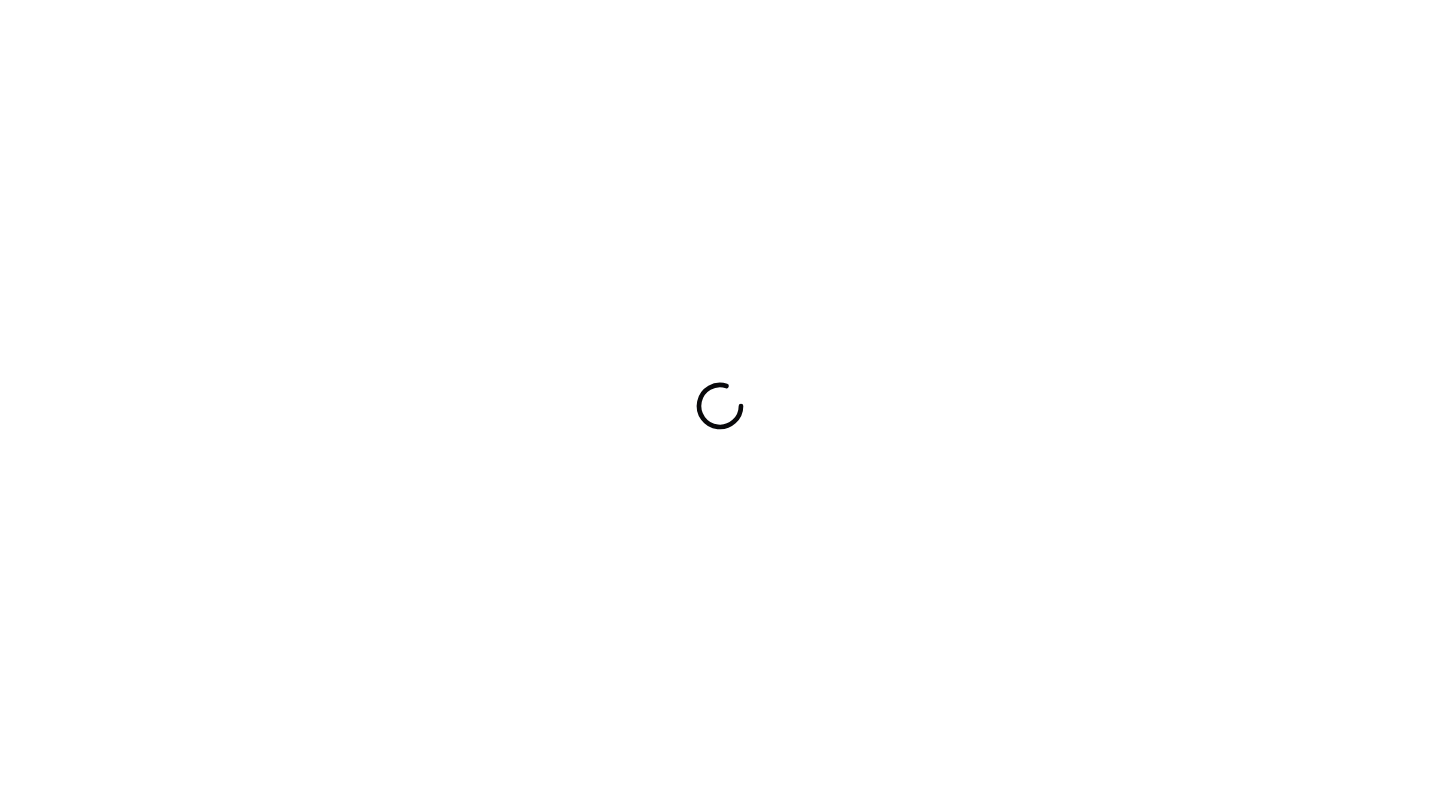 scroll, scrollTop: 0, scrollLeft: 0, axis: both 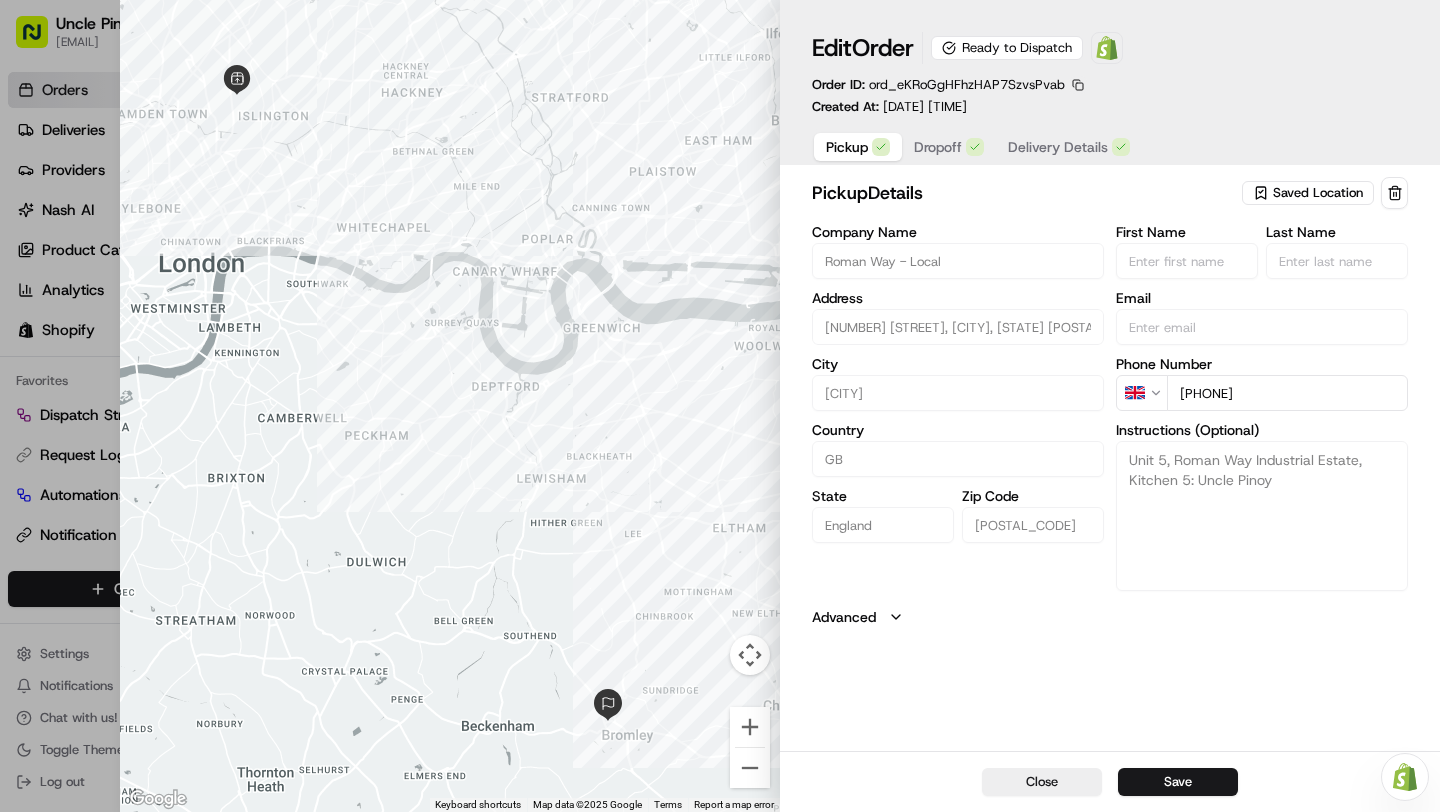 click at bounding box center (1078, 85) 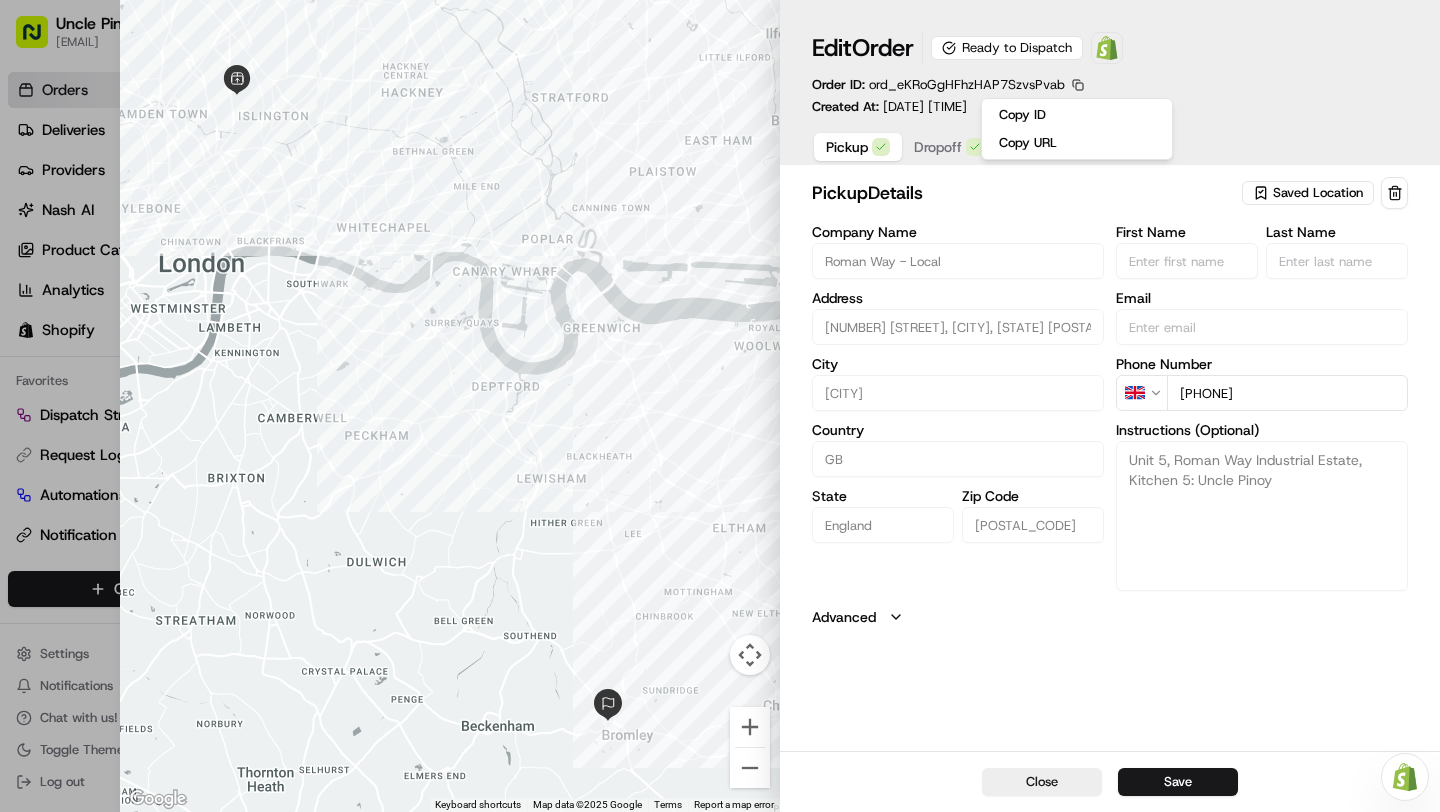 click at bounding box center (1078, 85) 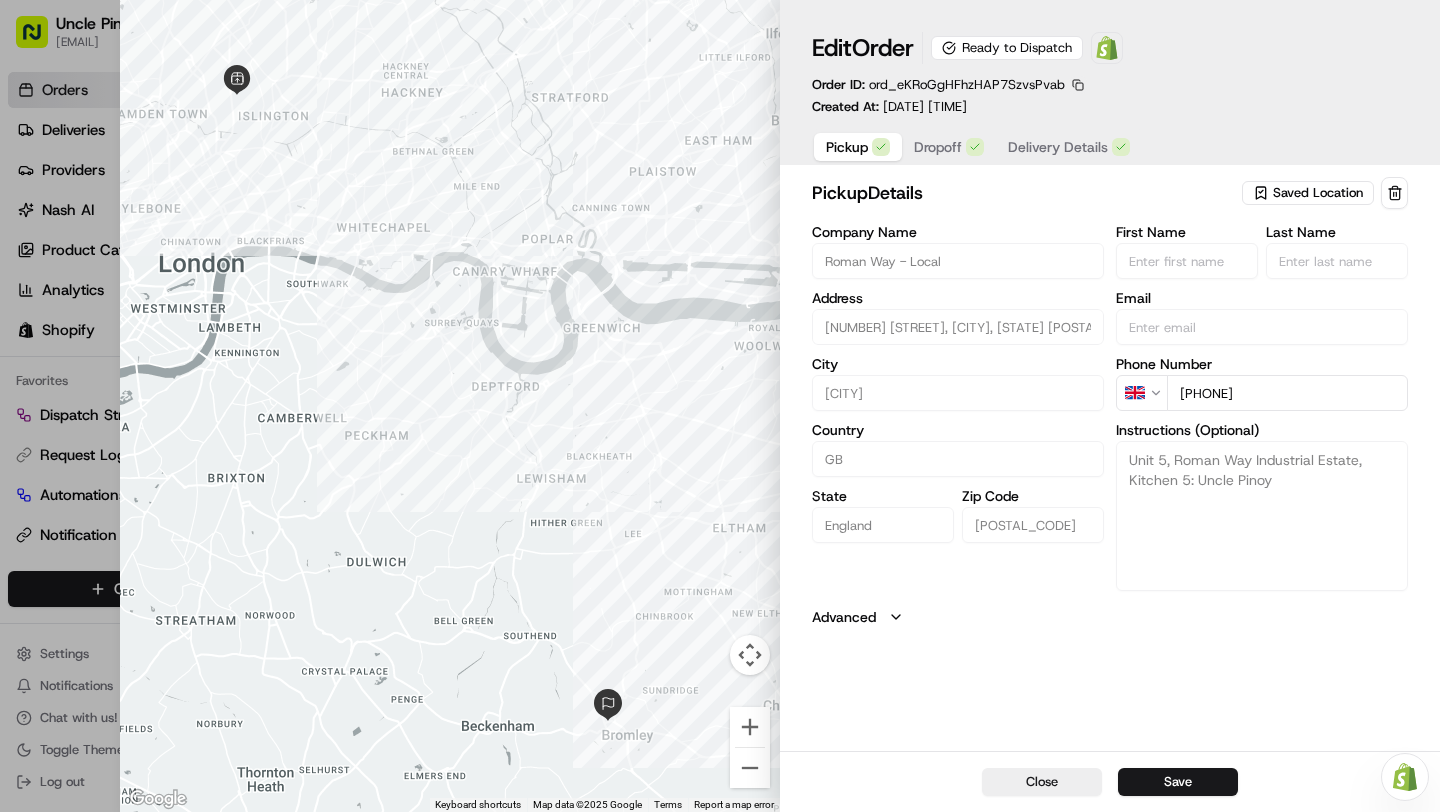 click at bounding box center [1078, 85] 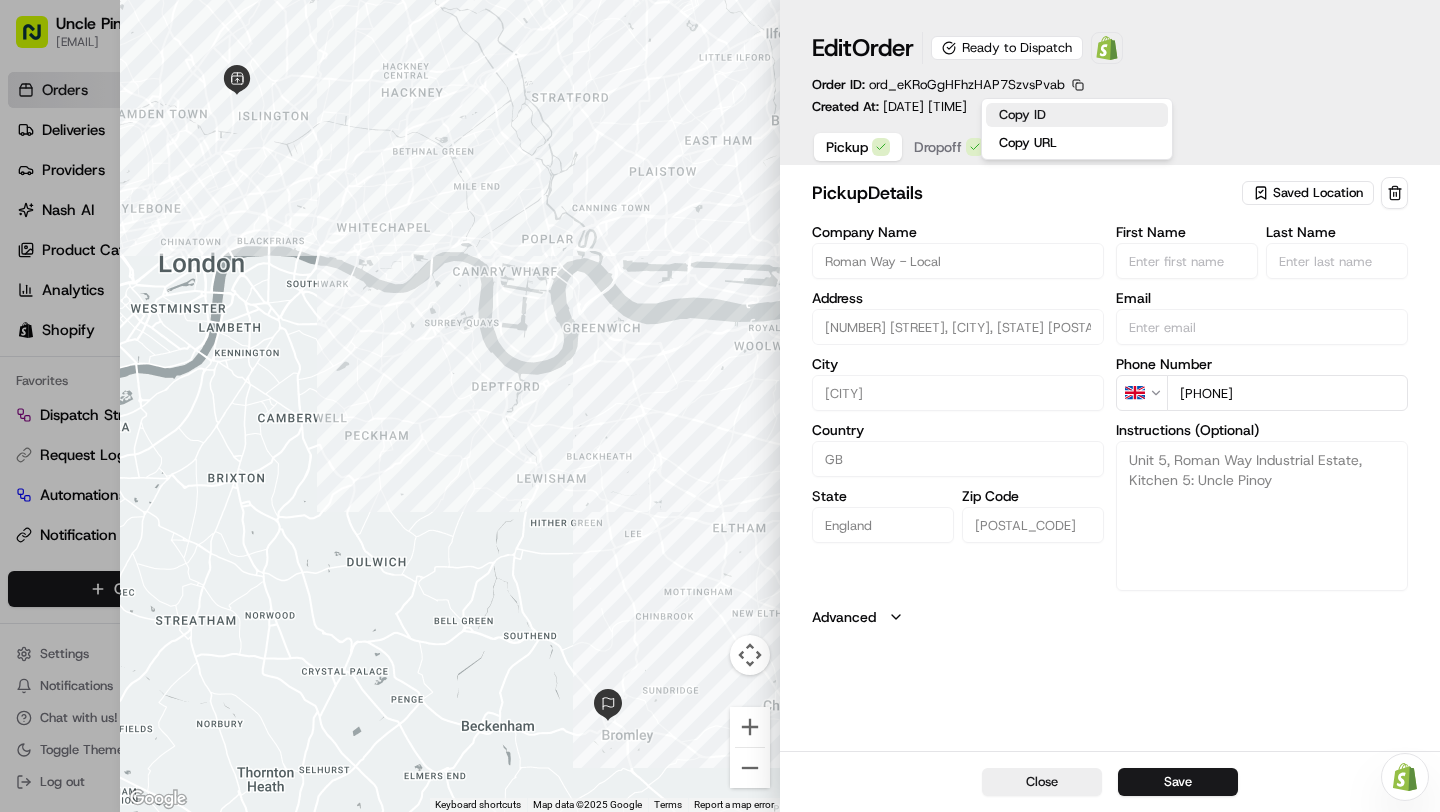 click on "Copy ID" at bounding box center (1077, 115) 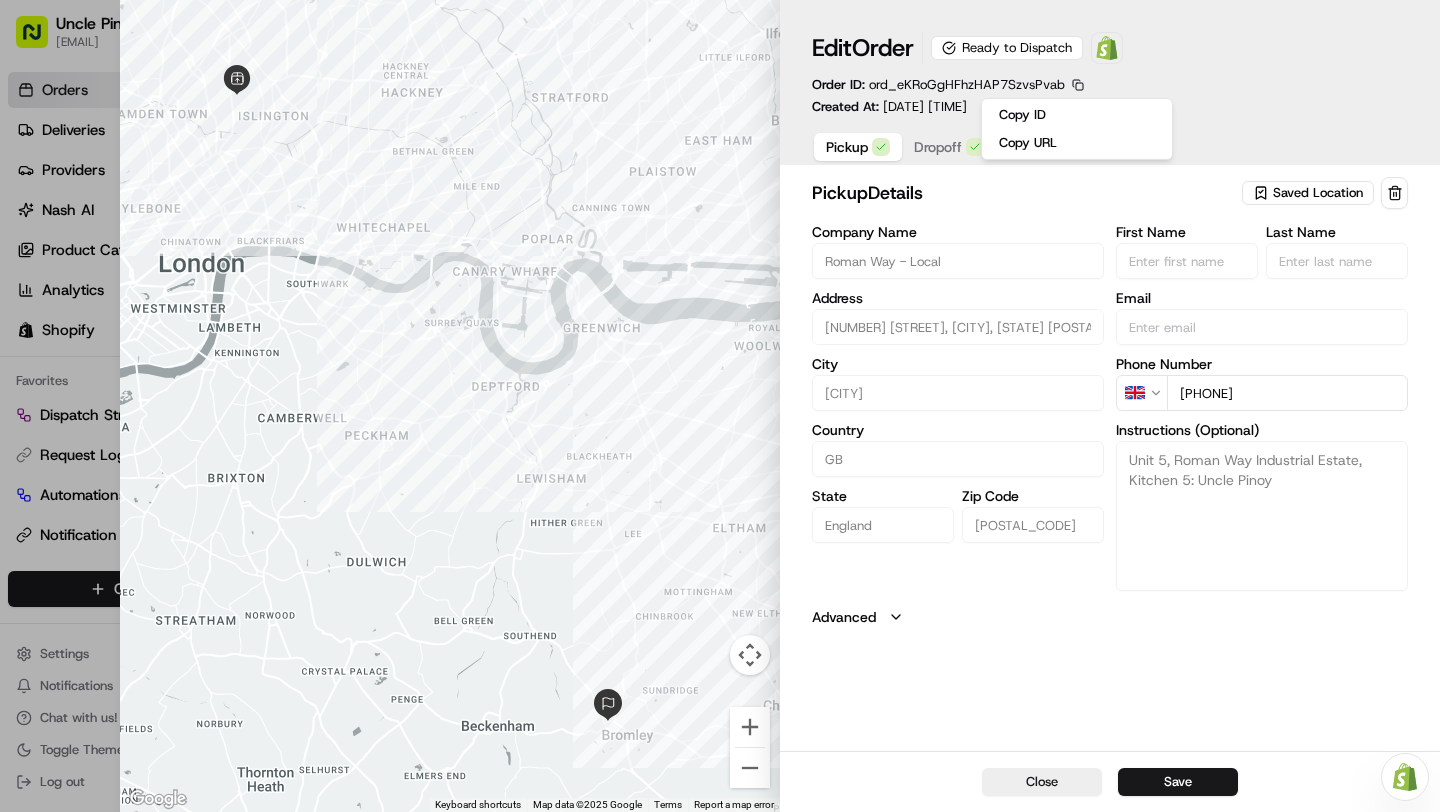 click on "Company Name" at bounding box center [958, 232] 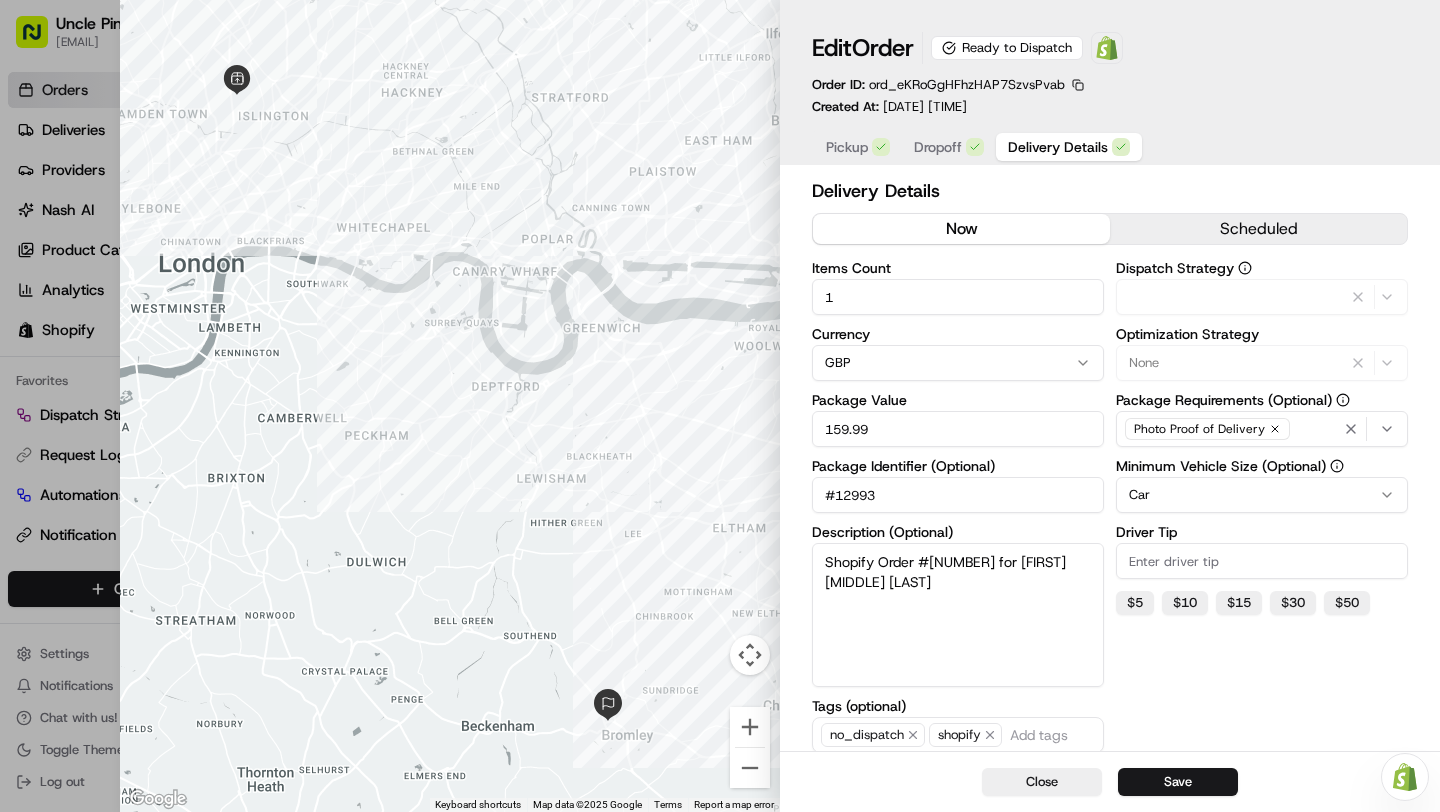 click on "Delivery Details" at bounding box center (1058, 147) 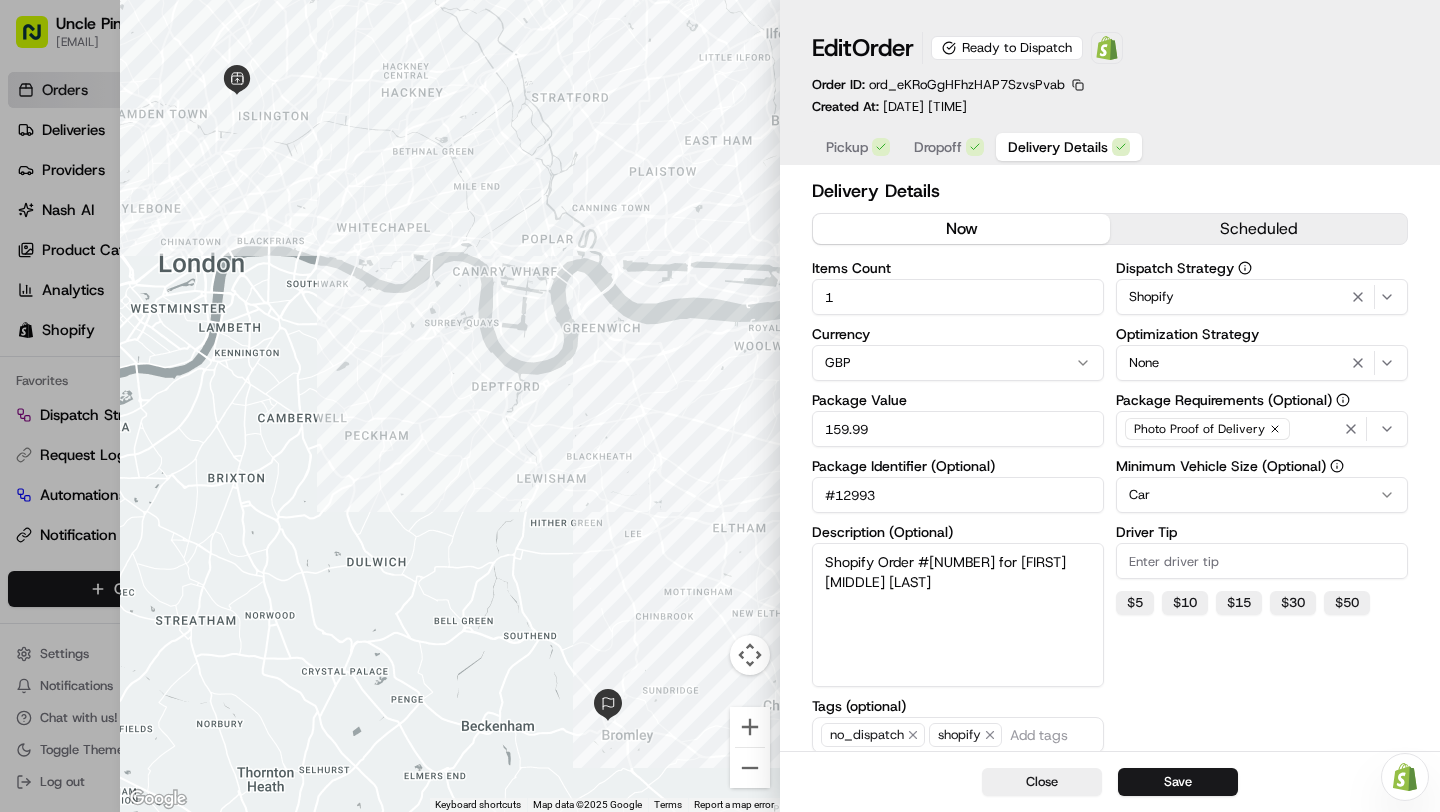 click at bounding box center [720, 406] 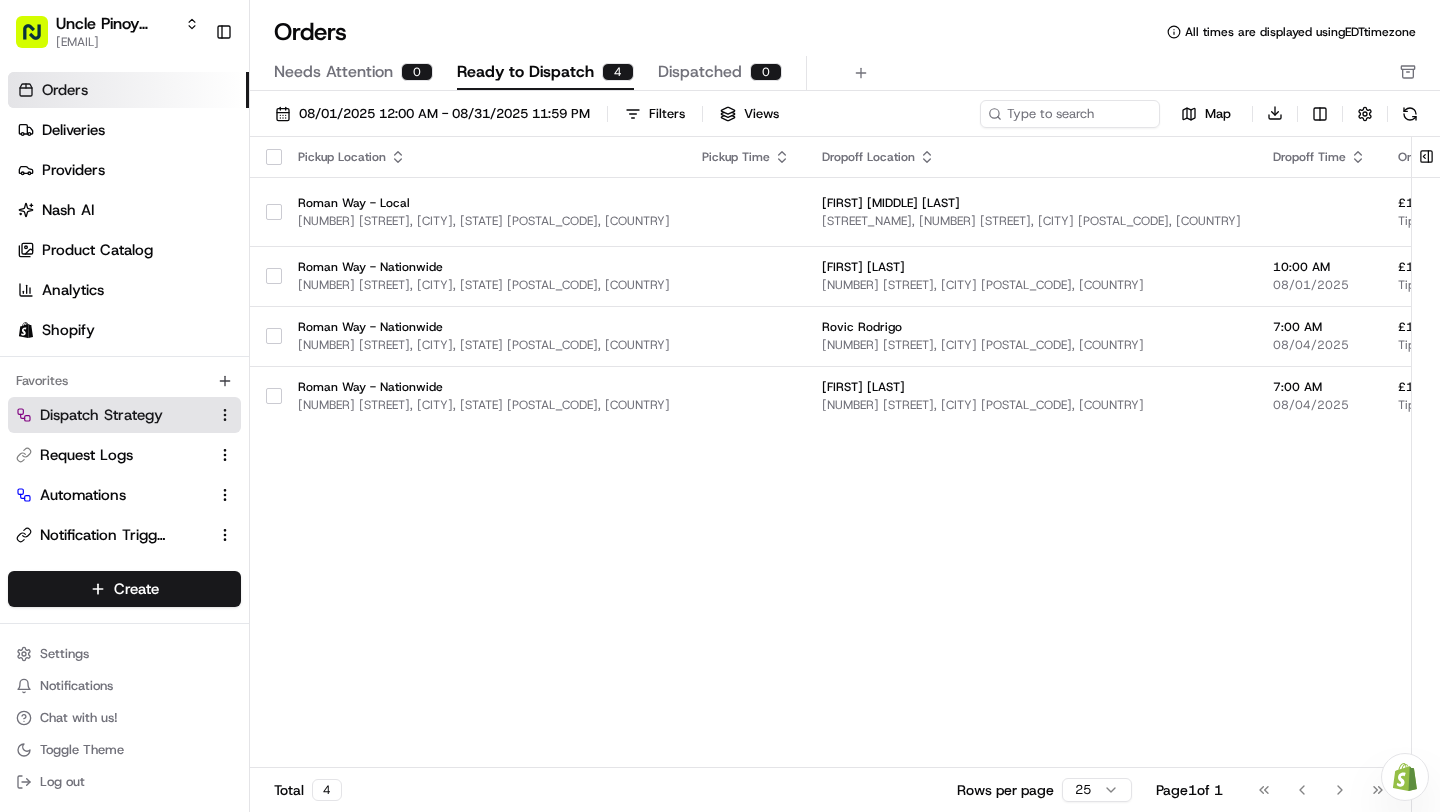 click on "Dispatch Strategy" at bounding box center [101, 415] 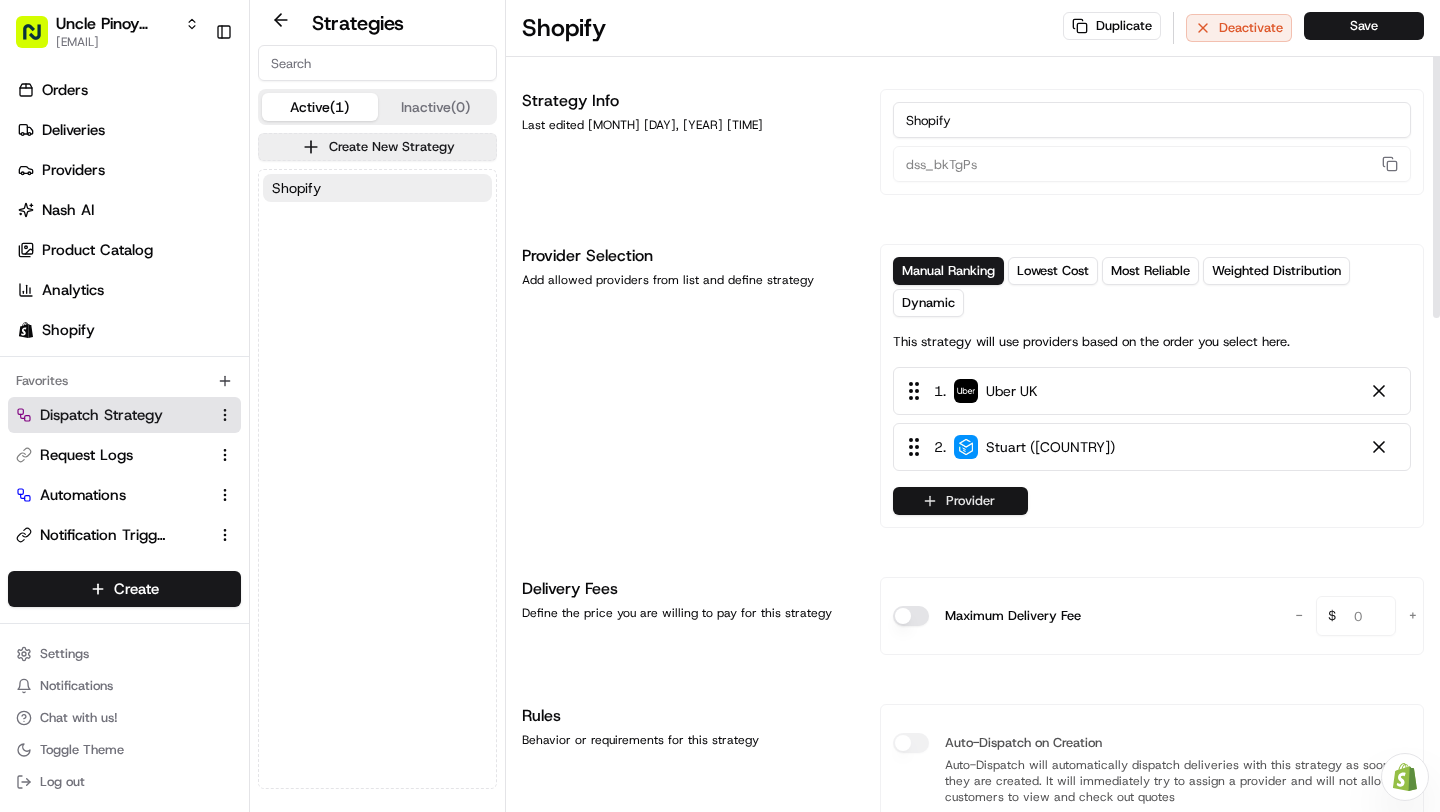 click on "Provider" at bounding box center (960, 501) 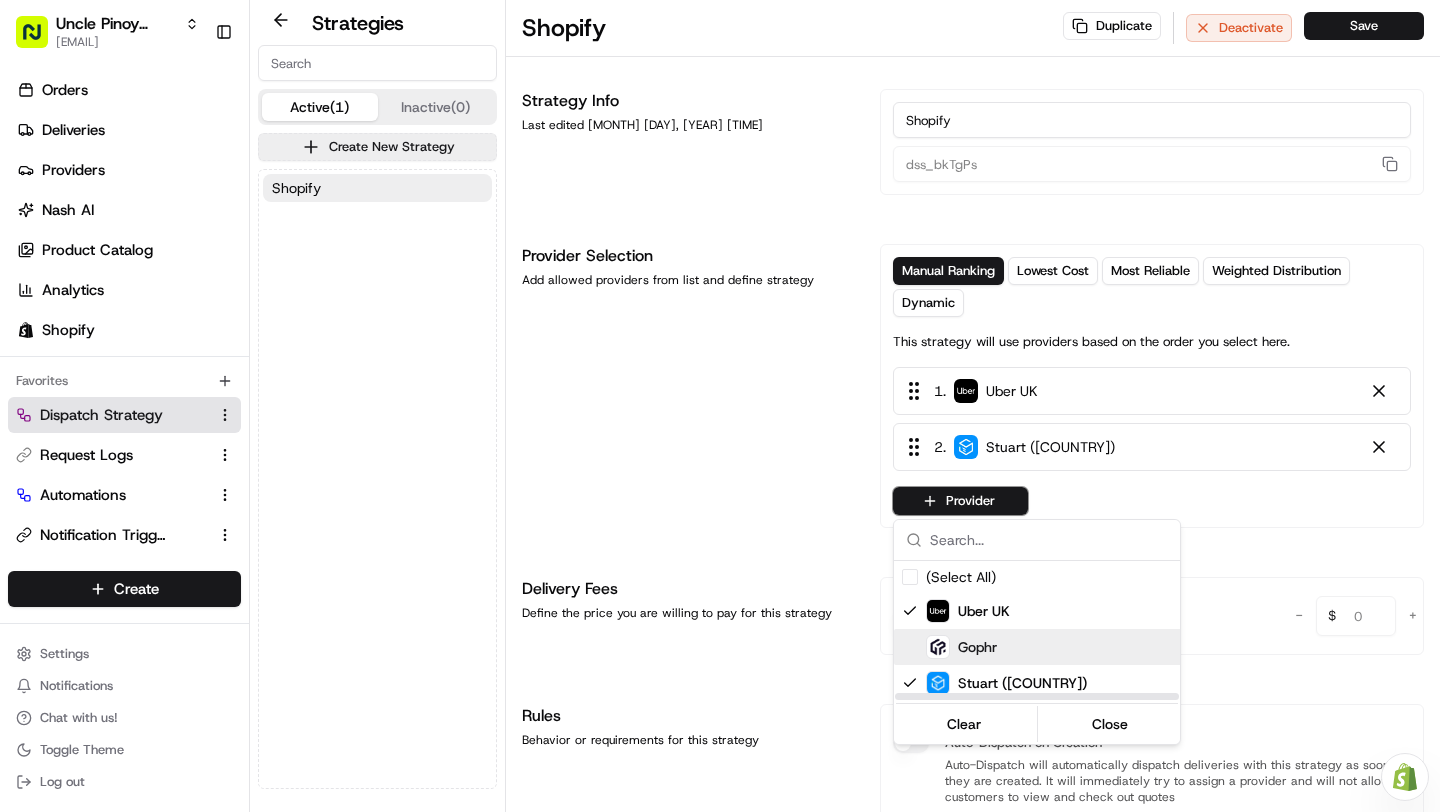 click on "Gophr" at bounding box center (977, 647) 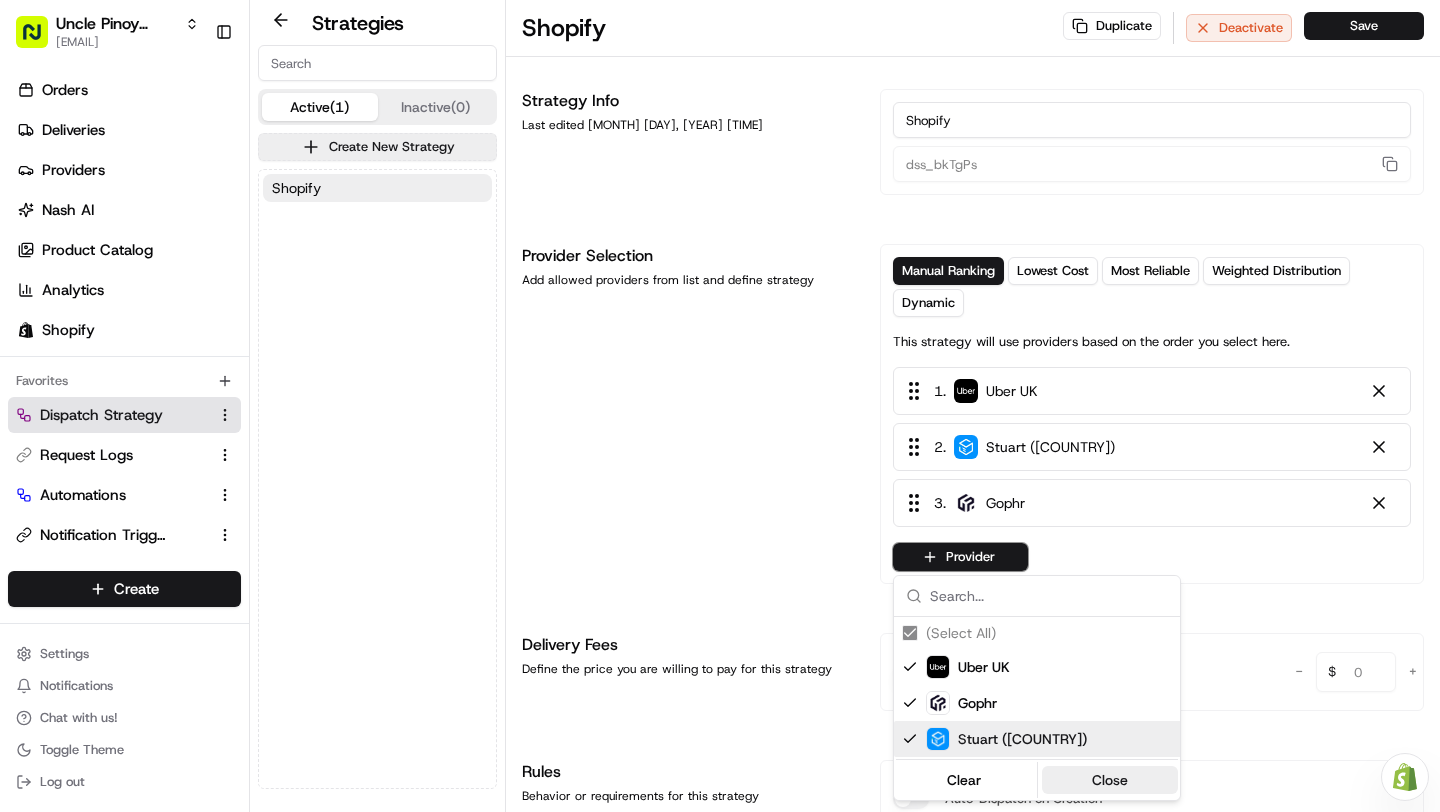 click on "Close" at bounding box center [1110, 780] 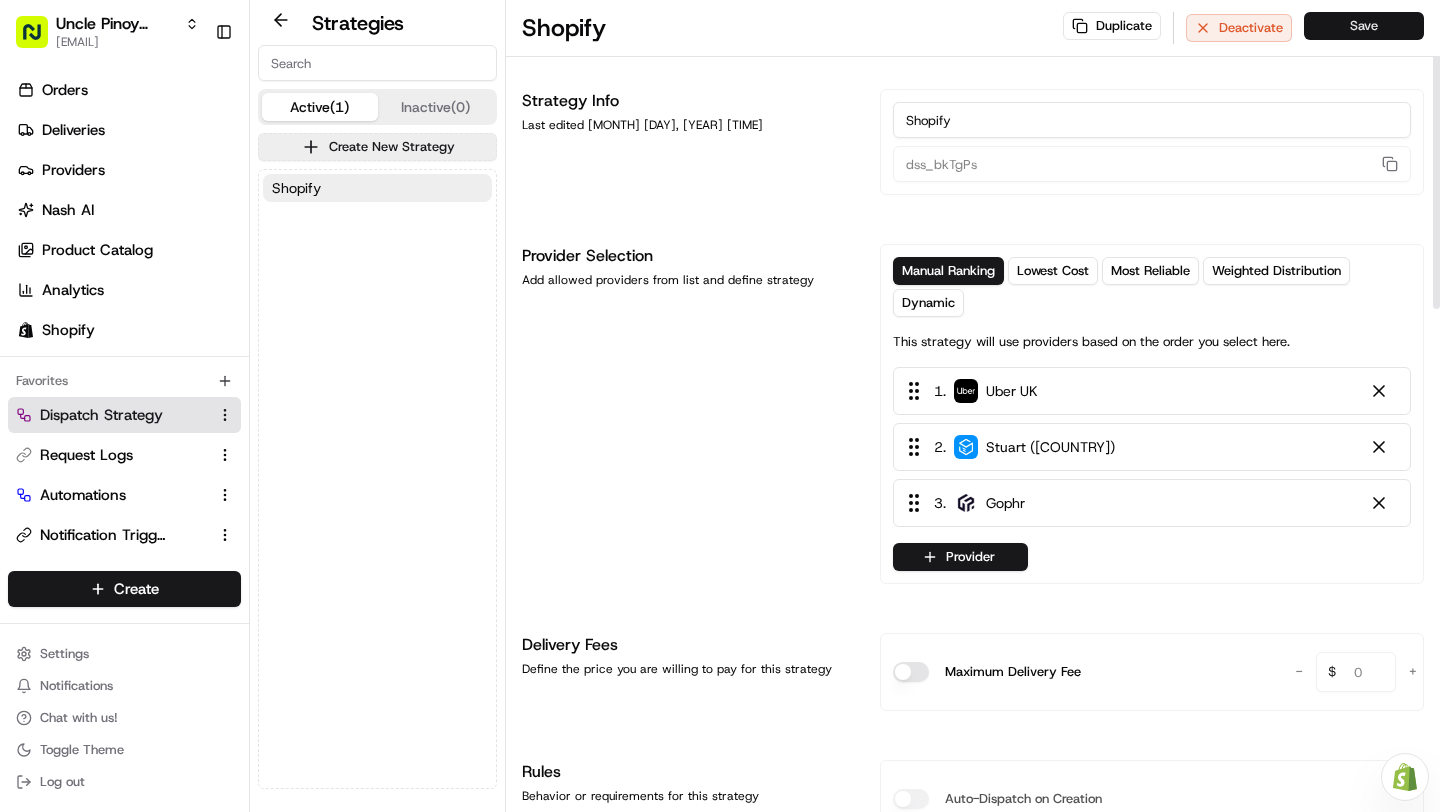 click on "Save" at bounding box center (1364, 26) 